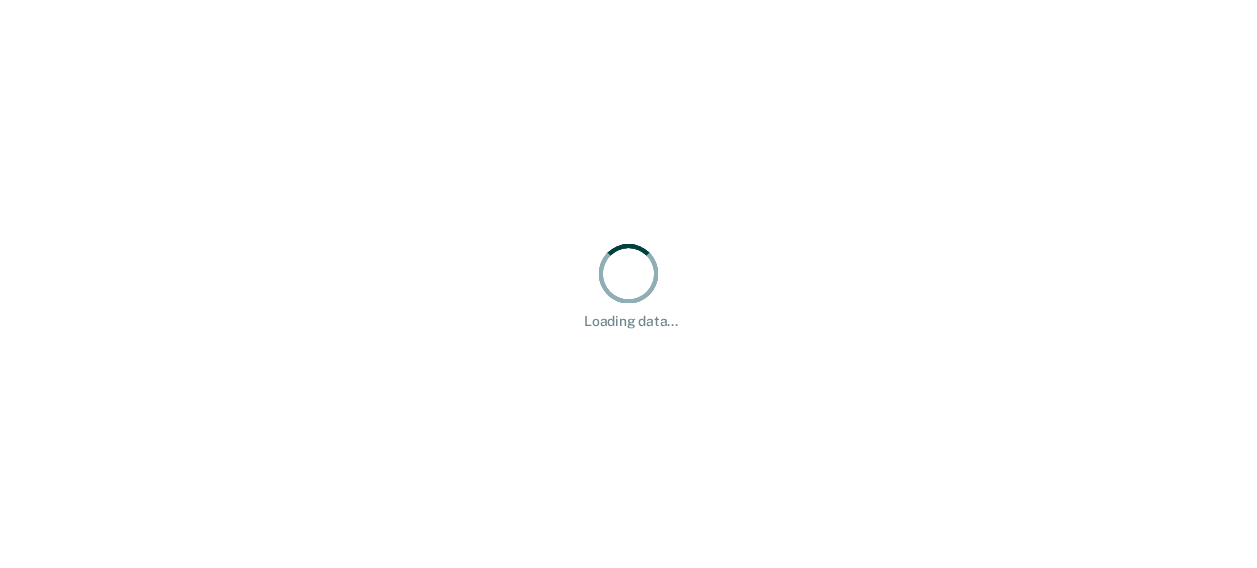 scroll, scrollTop: 0, scrollLeft: 0, axis: both 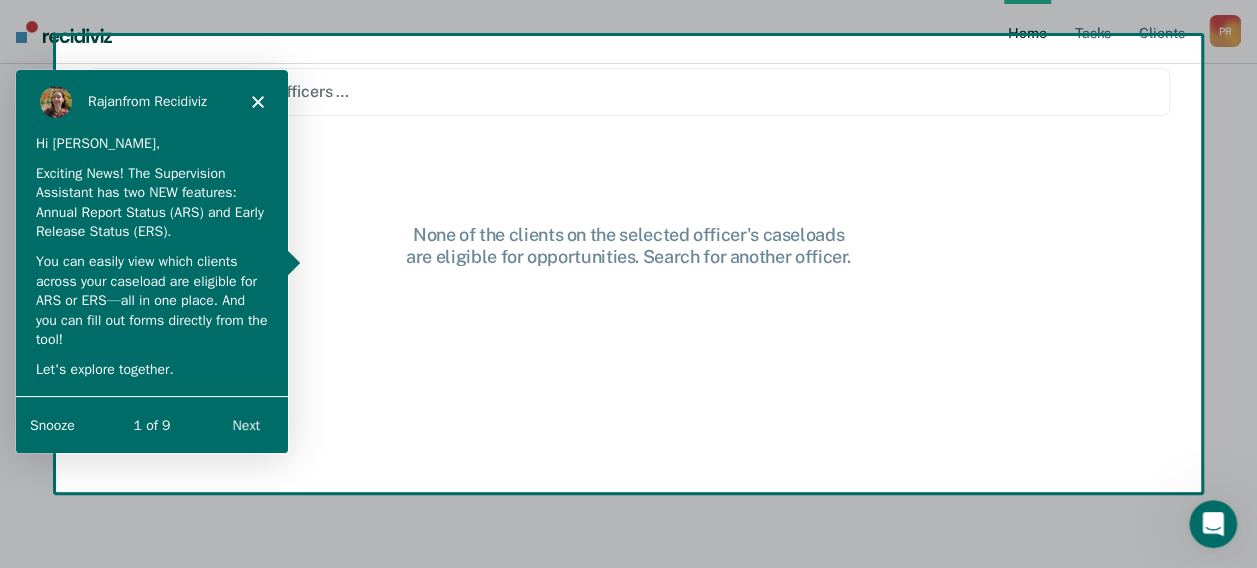 click on "Next" at bounding box center (245, 424) 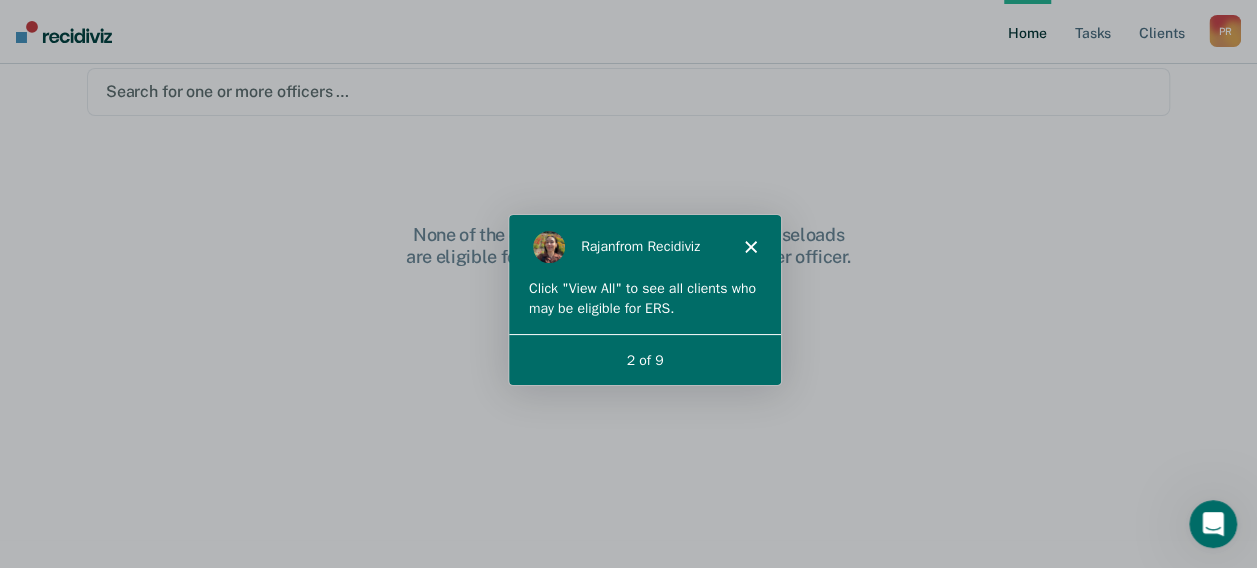 scroll, scrollTop: 0, scrollLeft: 0, axis: both 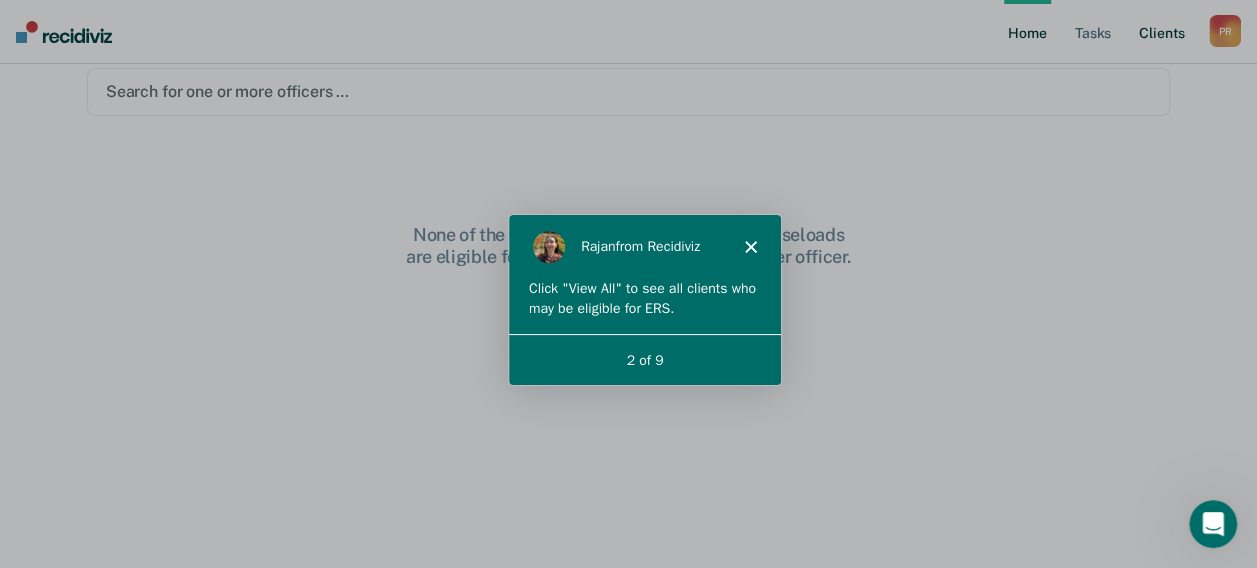 click on "Client s" at bounding box center [1162, 32] 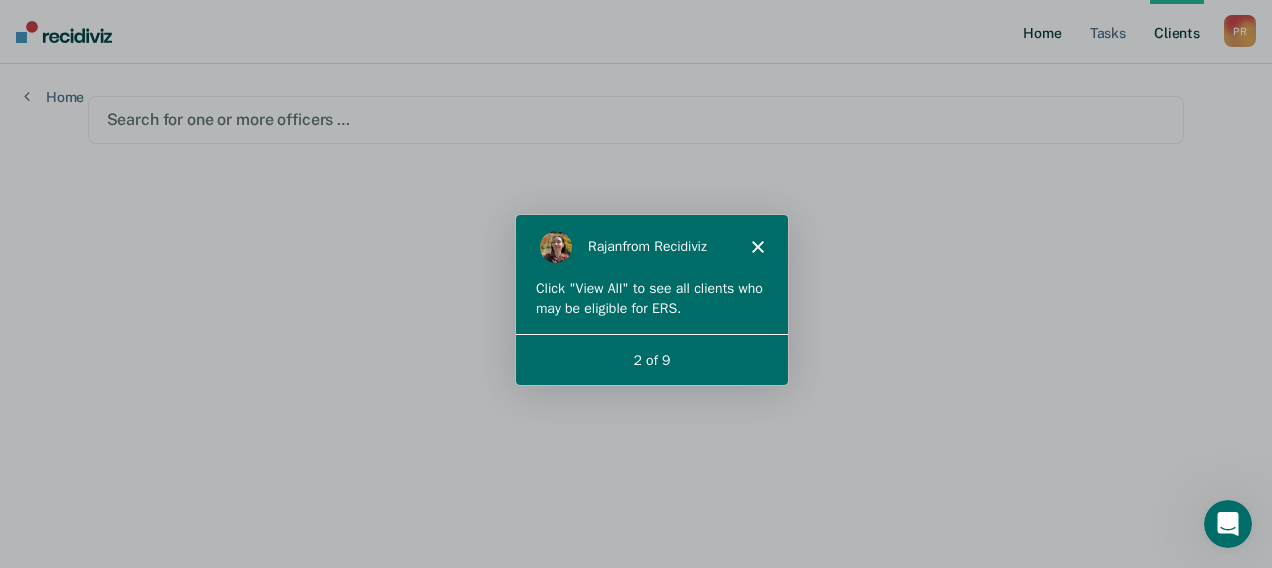 click on "Home" at bounding box center [1042, 32] 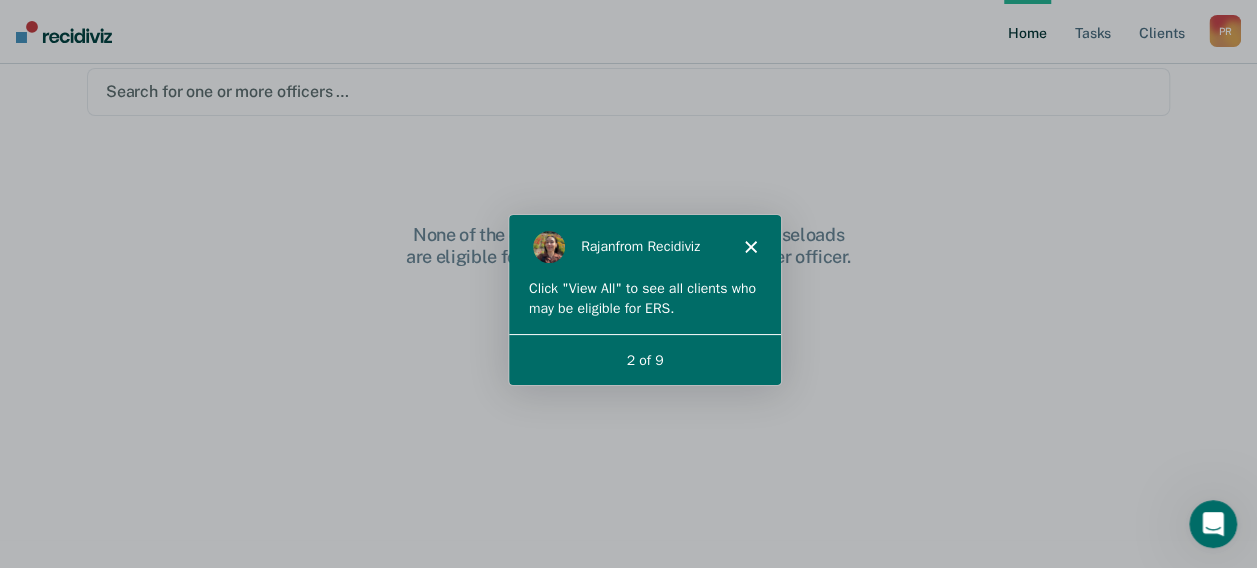scroll, scrollTop: 0, scrollLeft: 0, axis: both 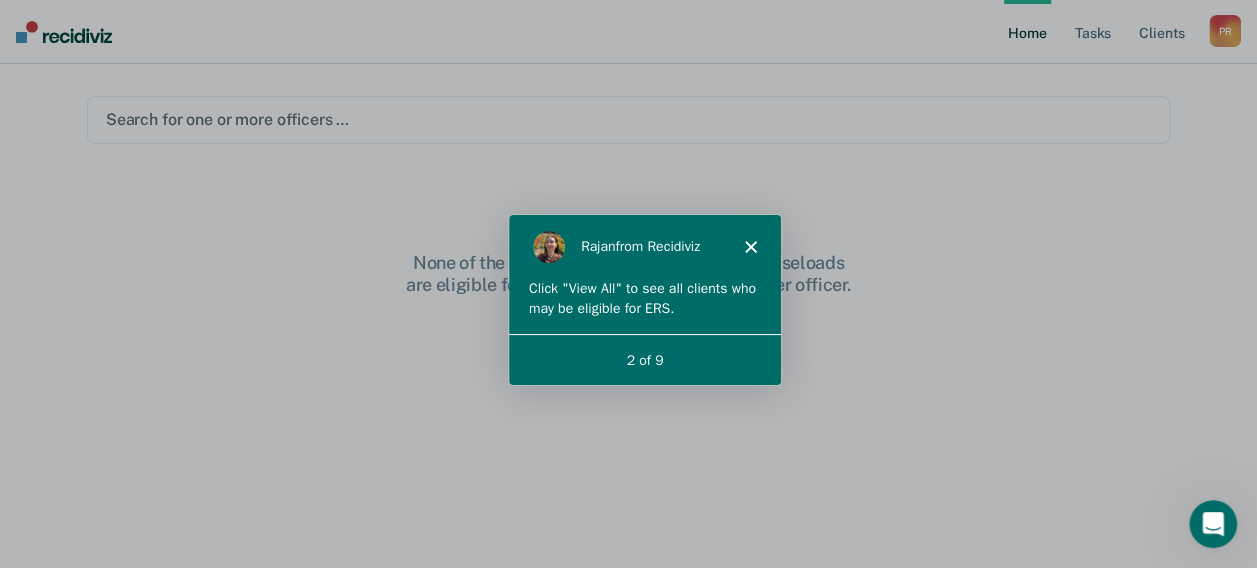 click on "P R" at bounding box center [1225, 31] 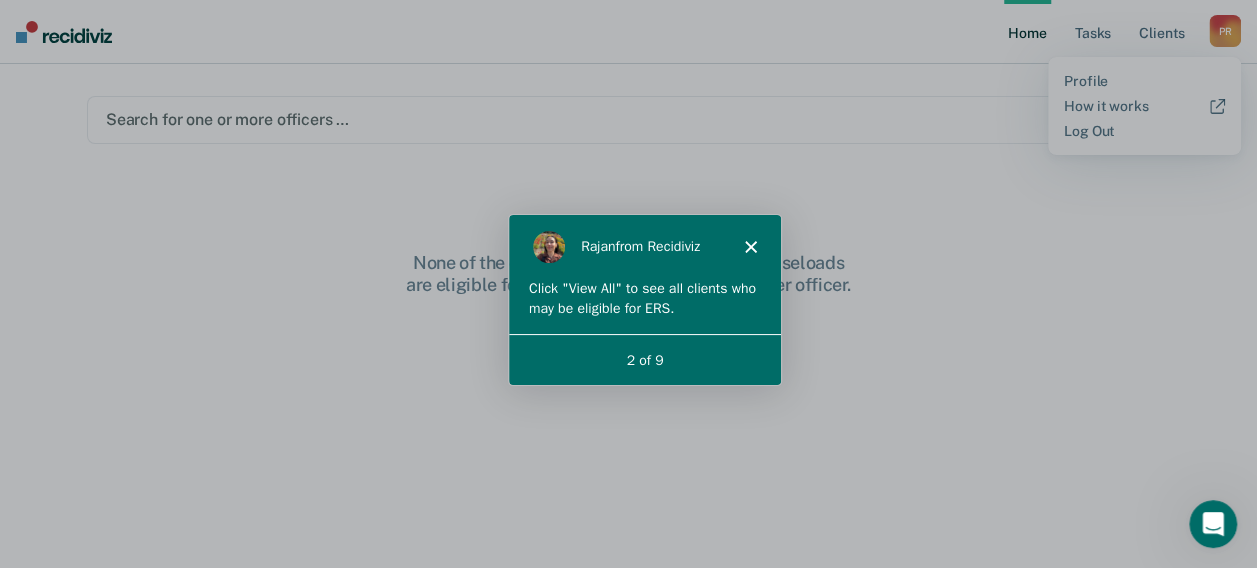 click on "Profile How it works Log Out" at bounding box center [1144, 106] 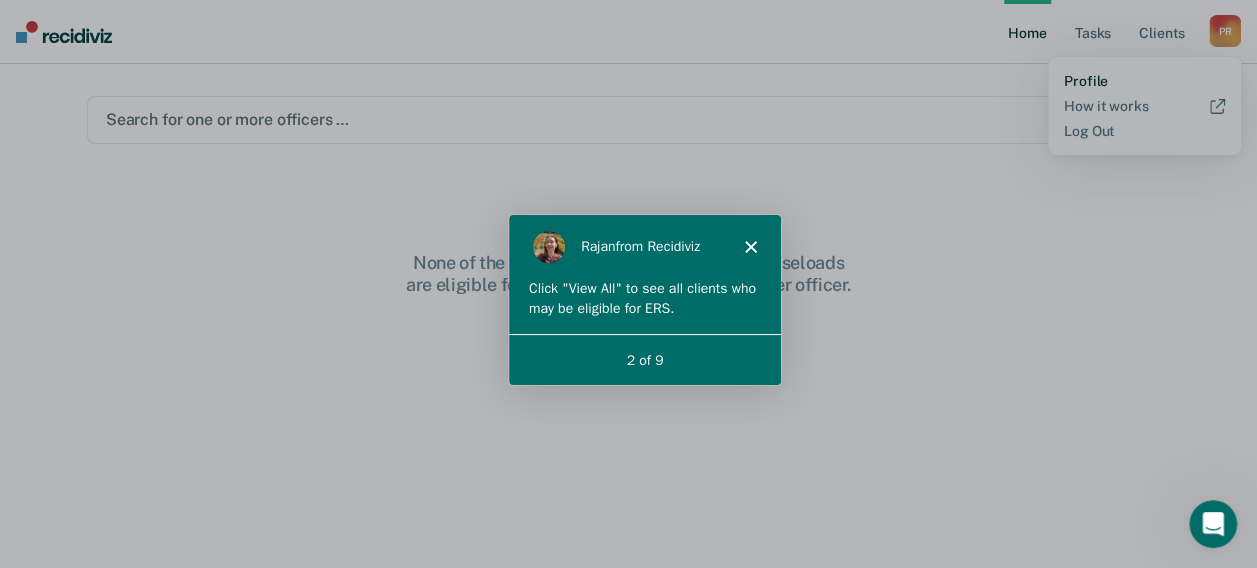 click on "Profile" at bounding box center [1144, 81] 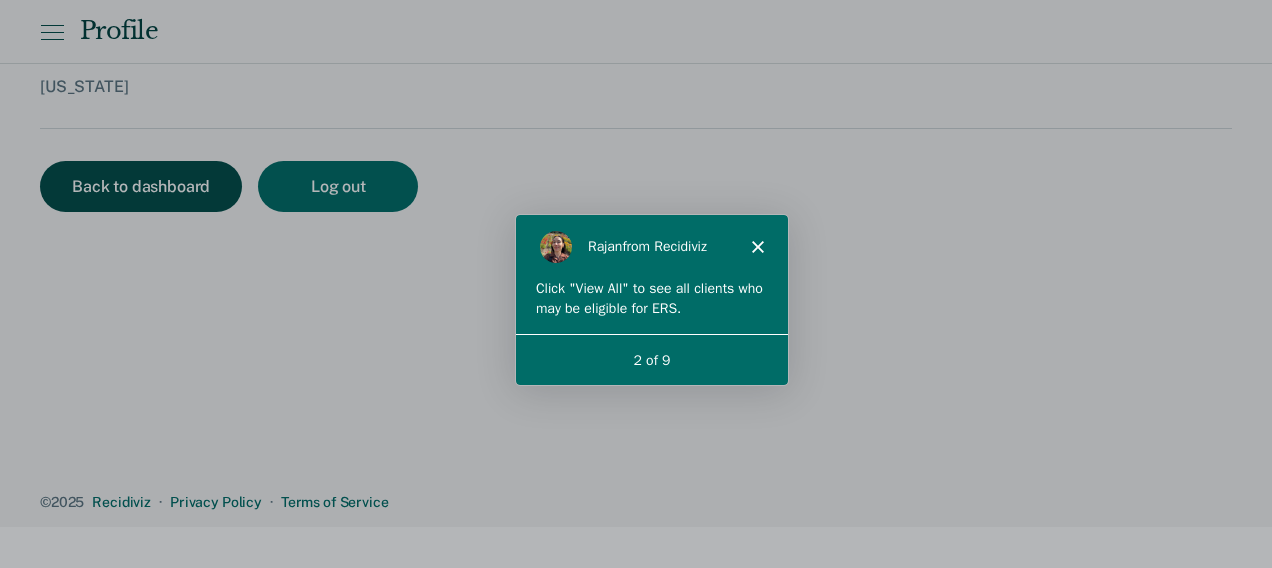 click on "Back to dashboard" at bounding box center [141, 186] 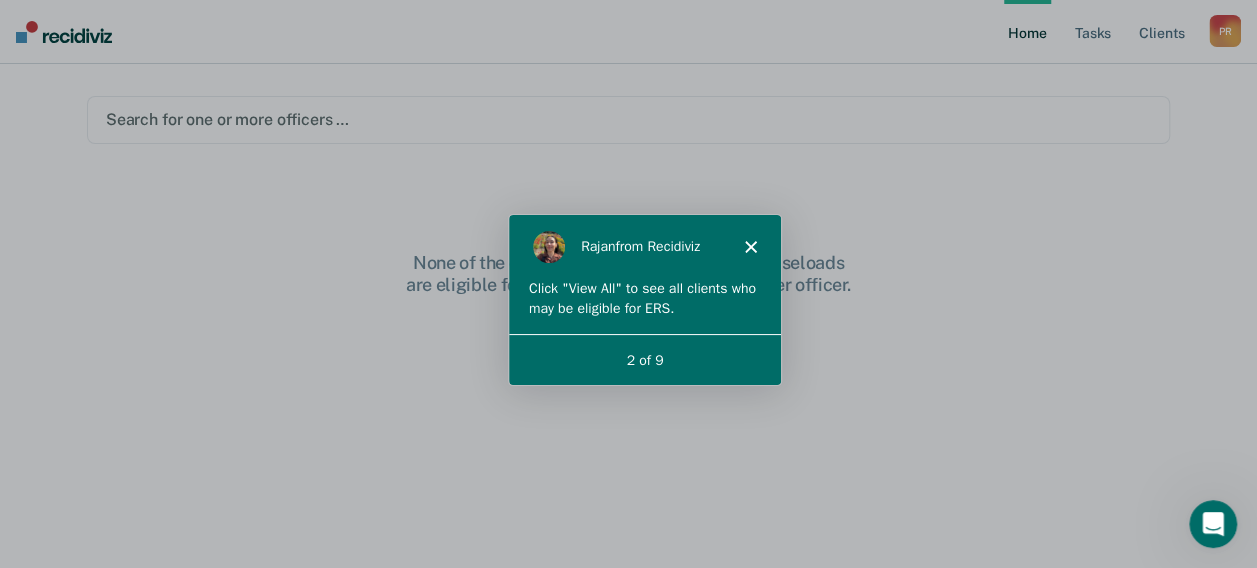scroll, scrollTop: 0, scrollLeft: 0, axis: both 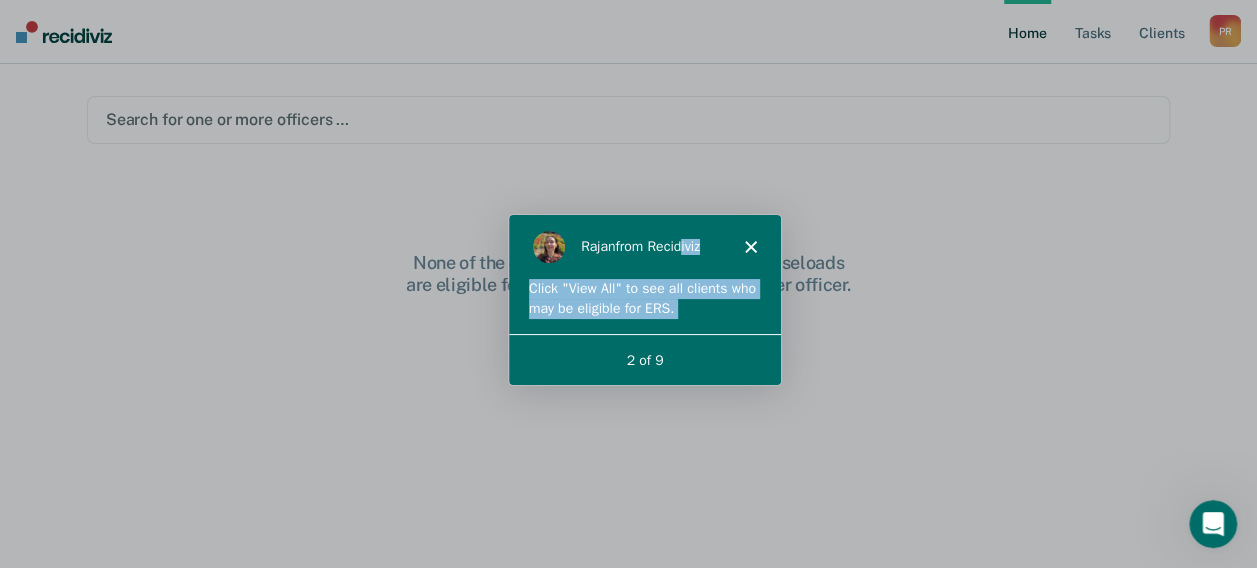 drag, startPoint x: 671, startPoint y: 236, endPoint x: 610, endPoint y: 513, distance: 283.6371 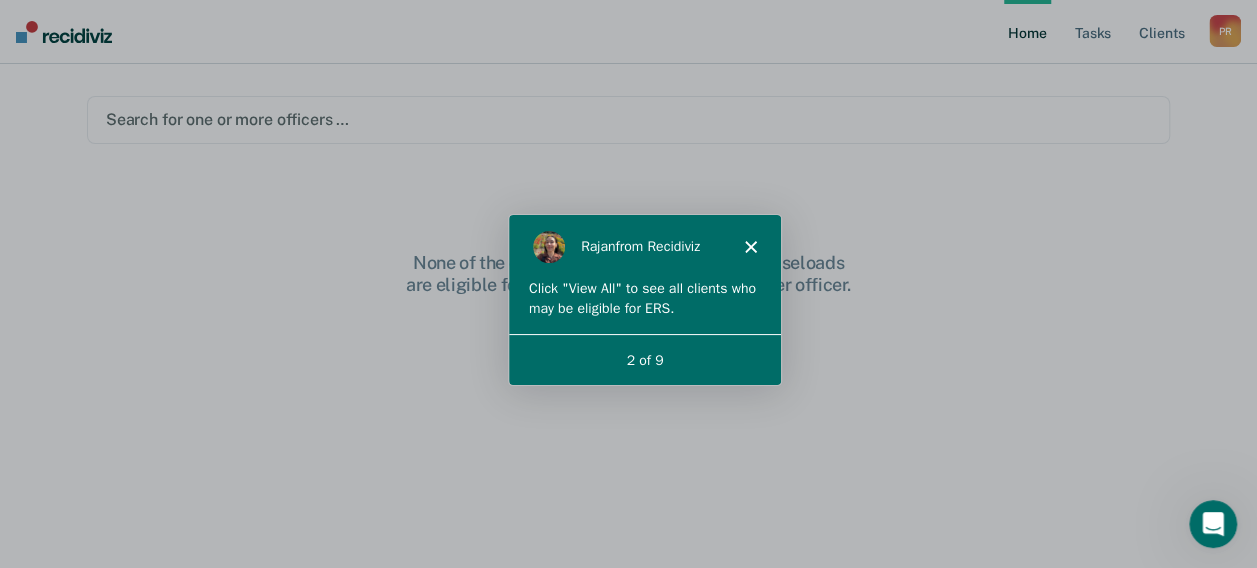 drag, startPoint x: 610, startPoint y: 513, endPoint x: 643, endPoint y: 239, distance: 275.98007 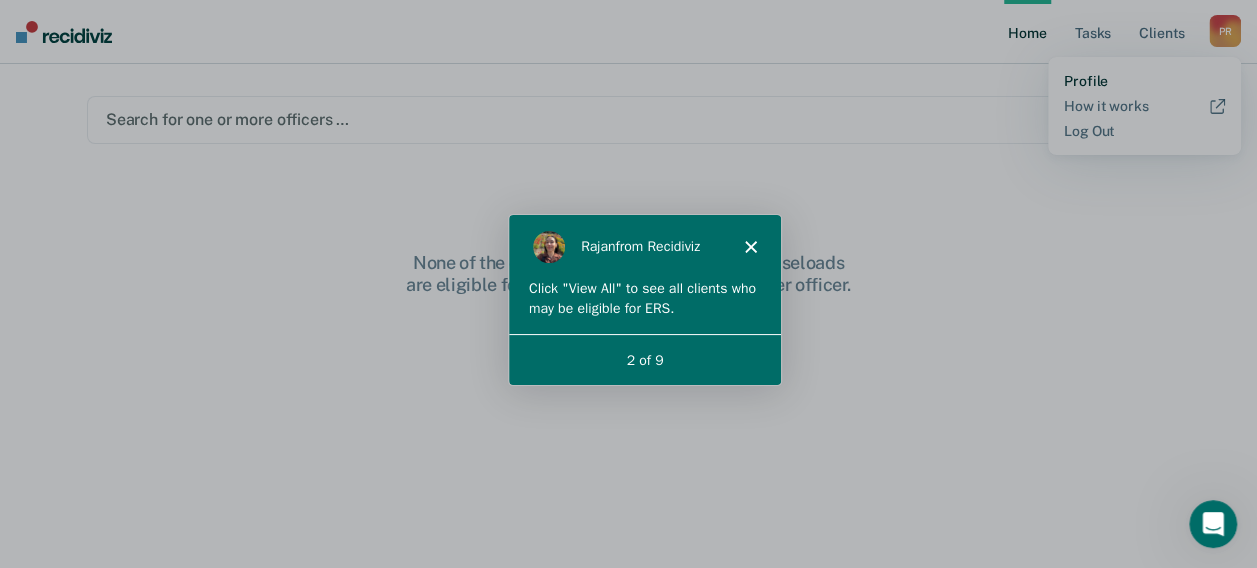 click on "Profile" at bounding box center (1144, 81) 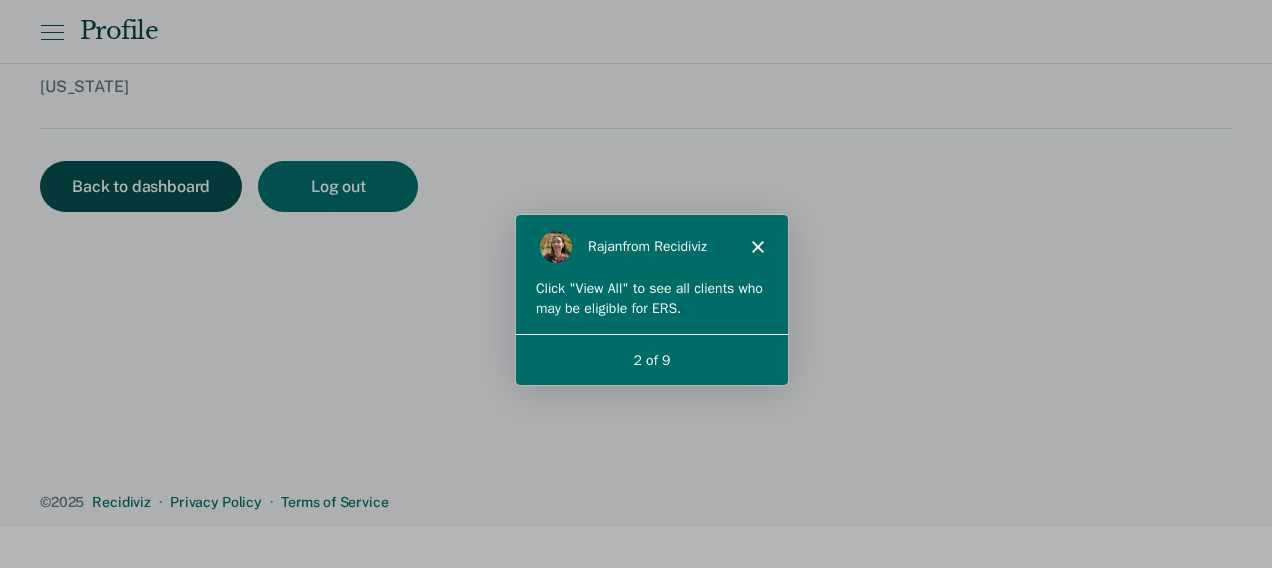 click on "Back to dashboard" at bounding box center (141, 186) 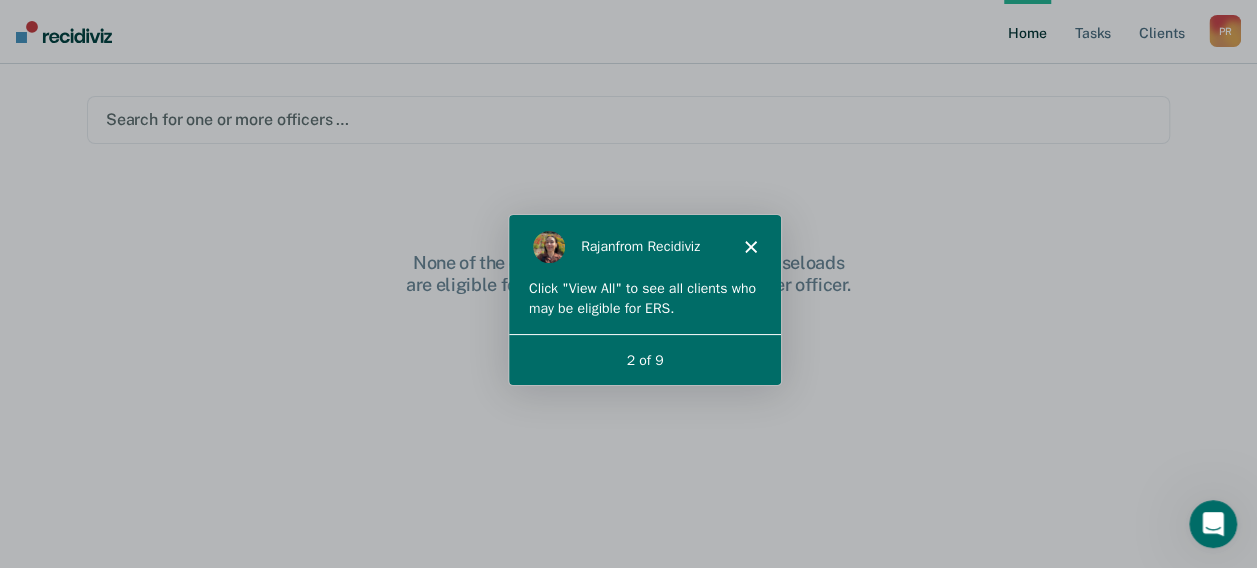 scroll, scrollTop: 0, scrollLeft: 0, axis: both 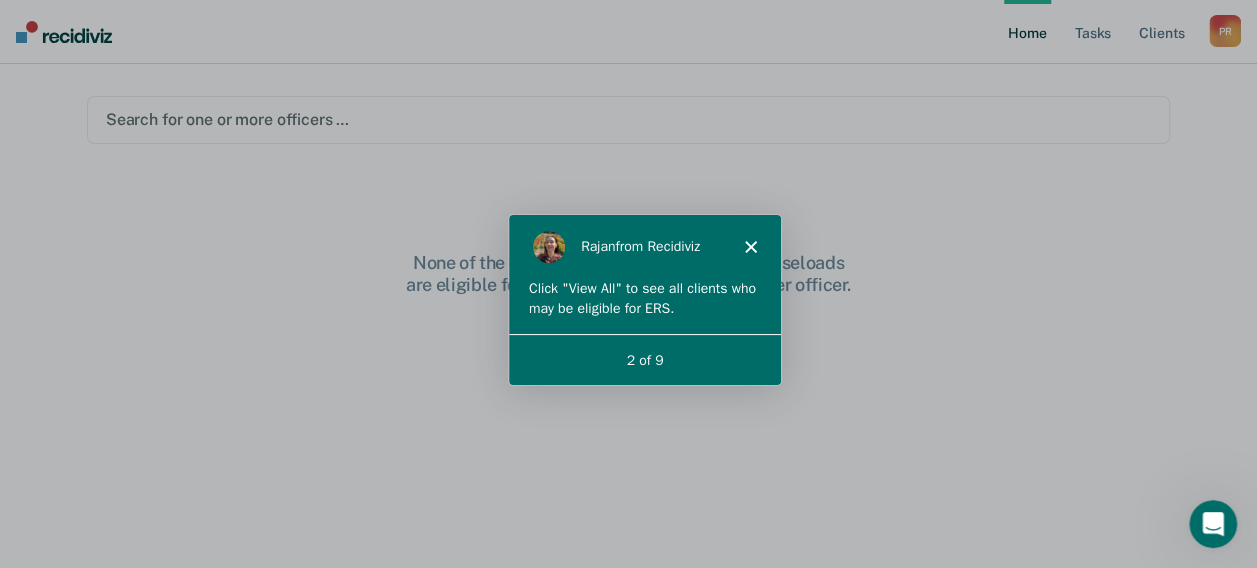 click at bounding box center (64, 32) 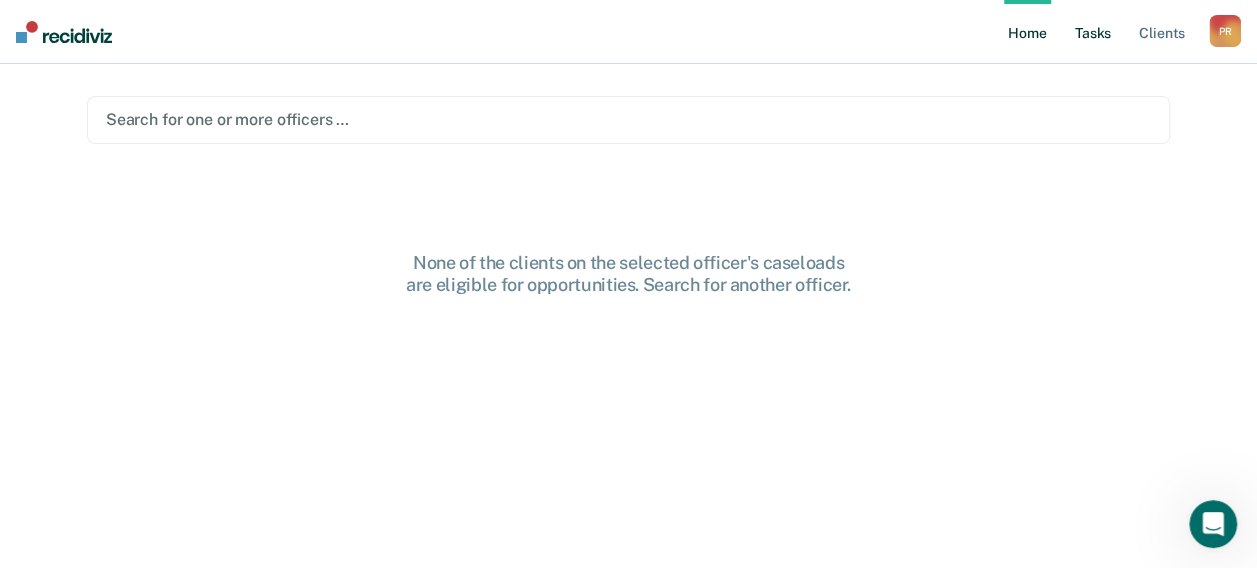 click on "Tasks" at bounding box center [1093, 32] 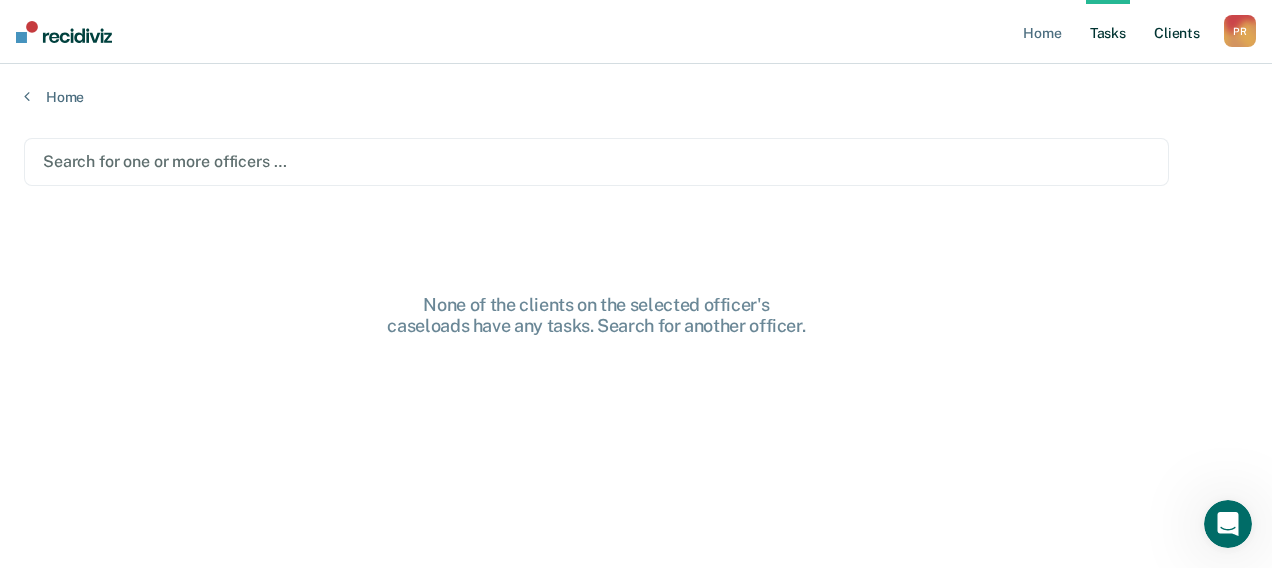click on "Client s" at bounding box center [1177, 32] 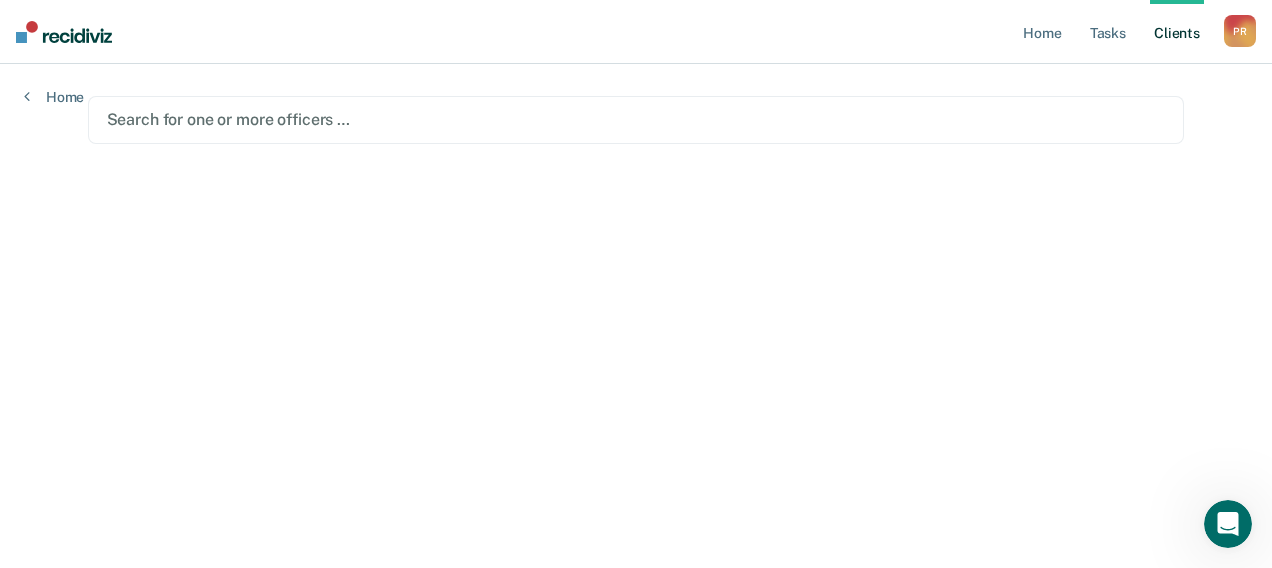 click at bounding box center [636, 119] 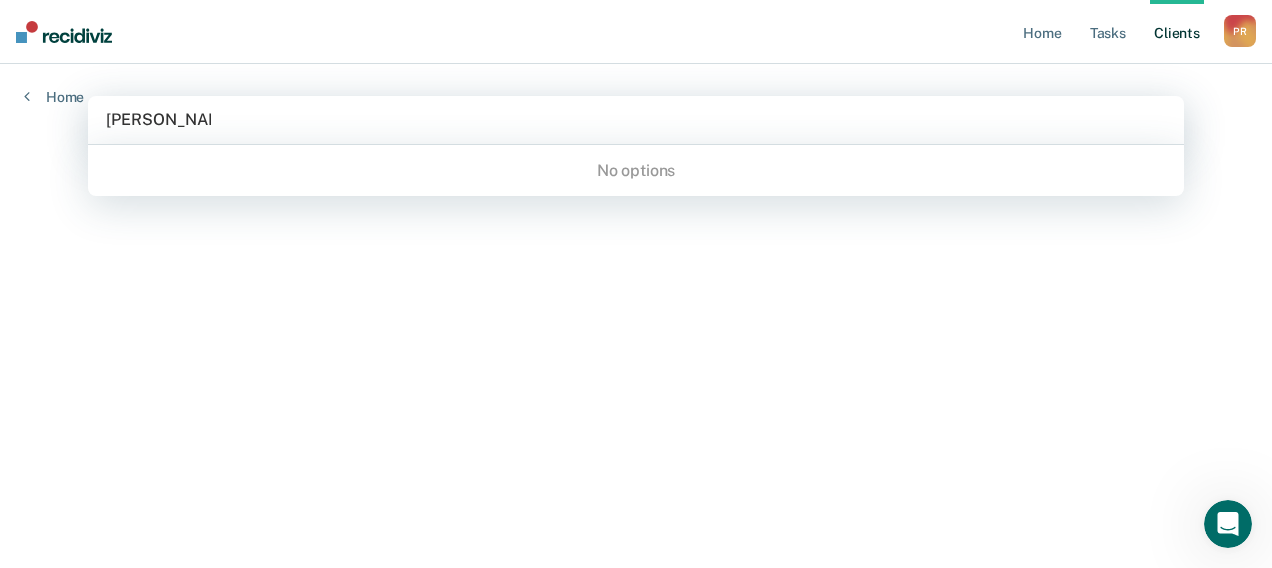 type on "[PERSON_NAME]" 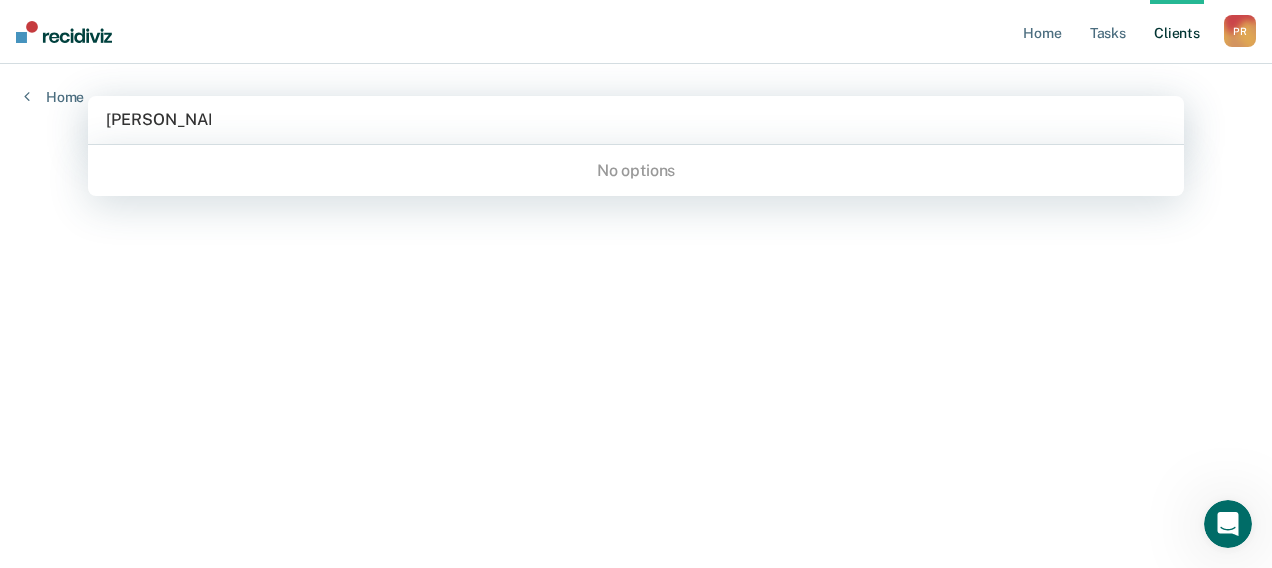 type 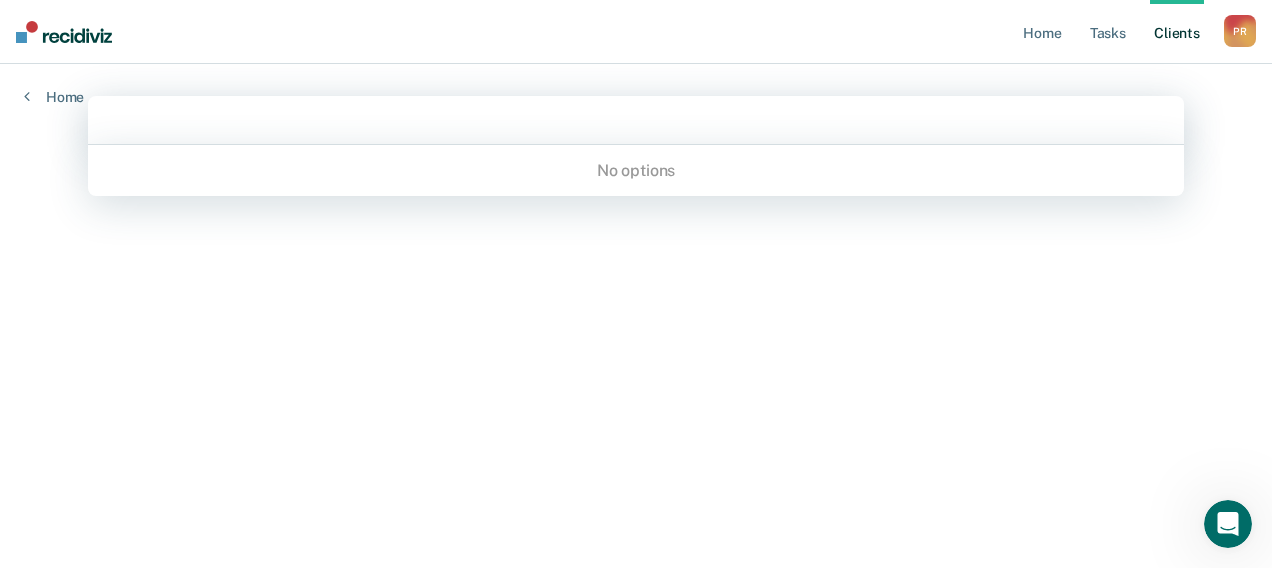 click at bounding box center (636, 119) 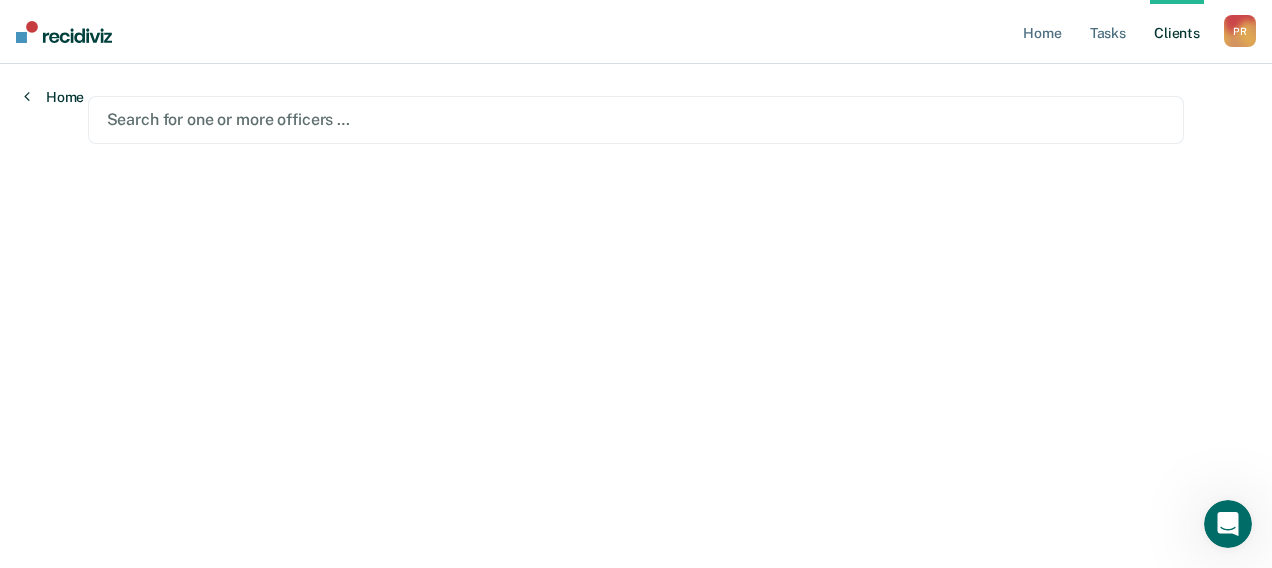 click on "Home" at bounding box center (54, 97) 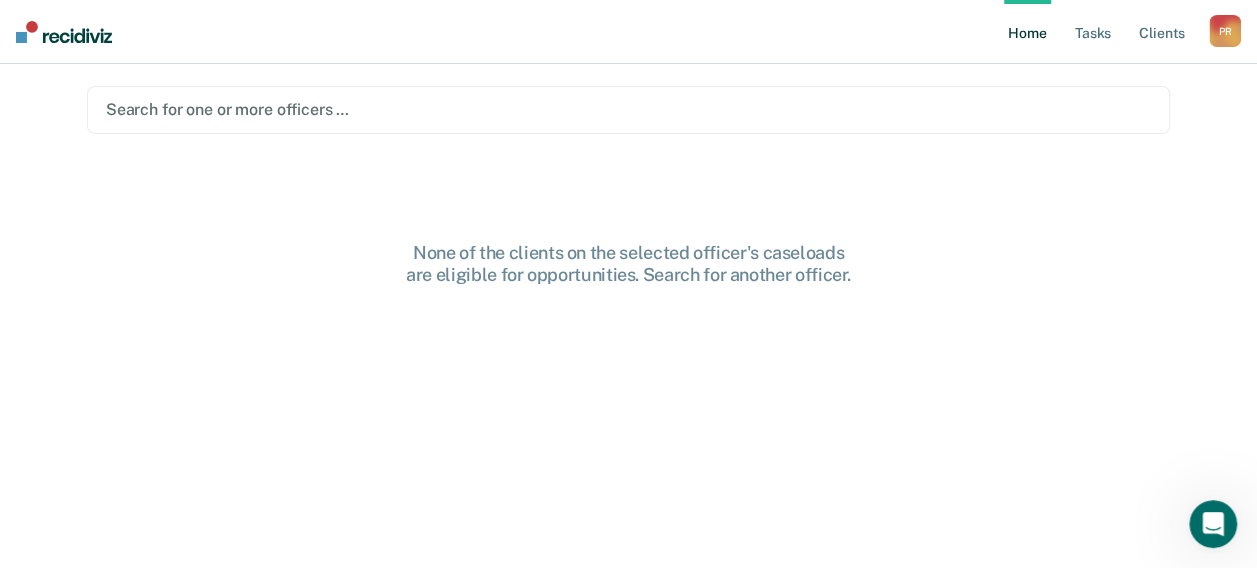 scroll, scrollTop: 0, scrollLeft: 0, axis: both 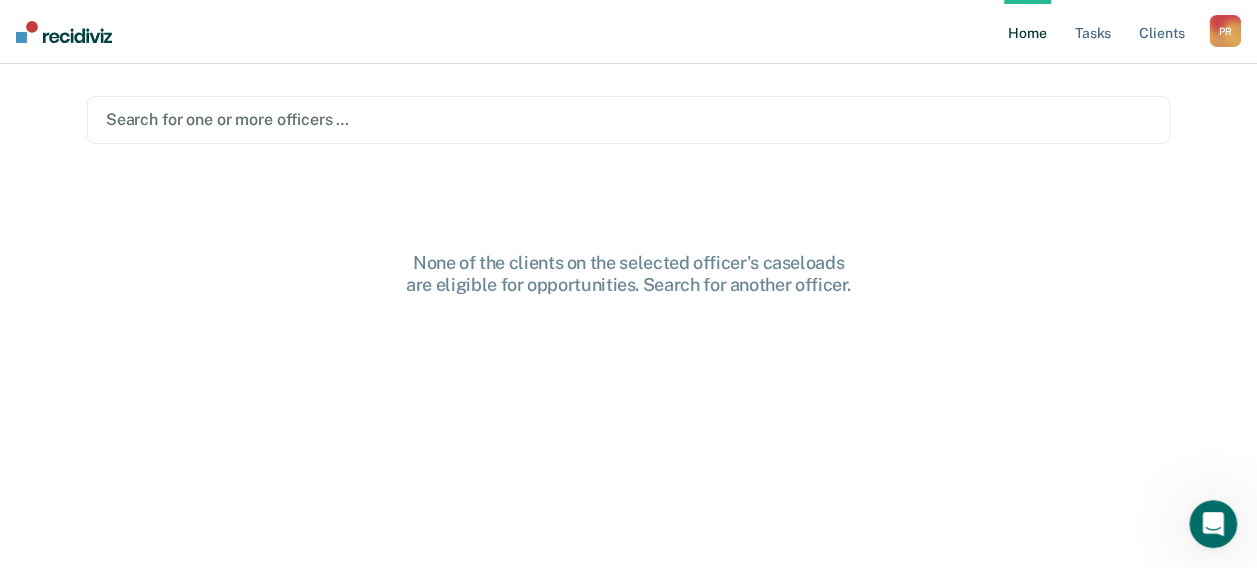 click 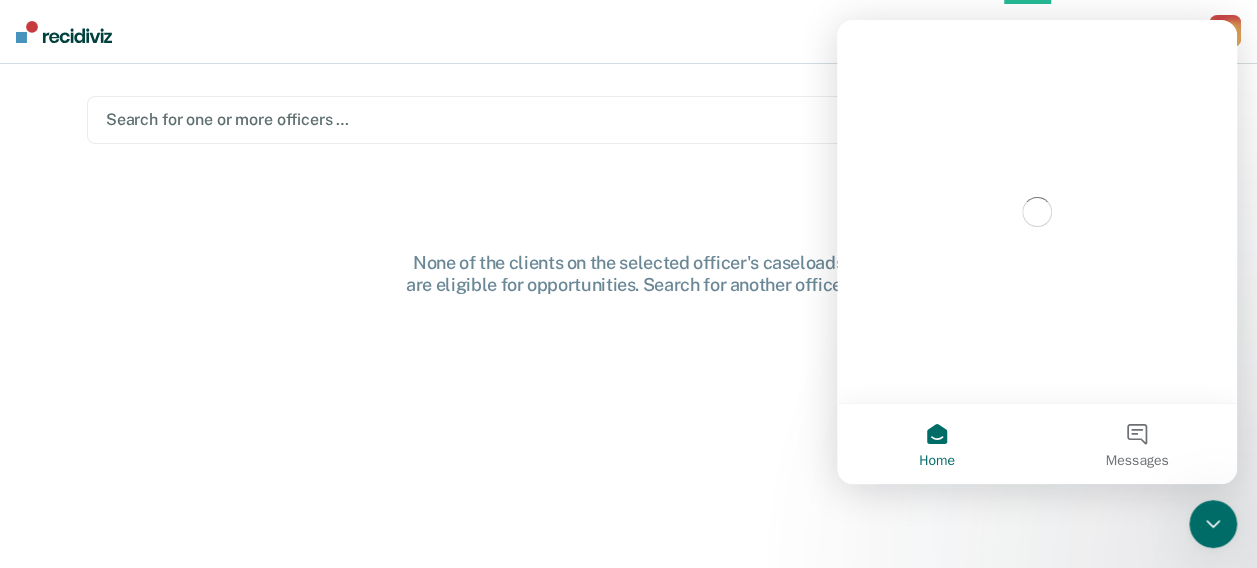 scroll, scrollTop: 0, scrollLeft: 0, axis: both 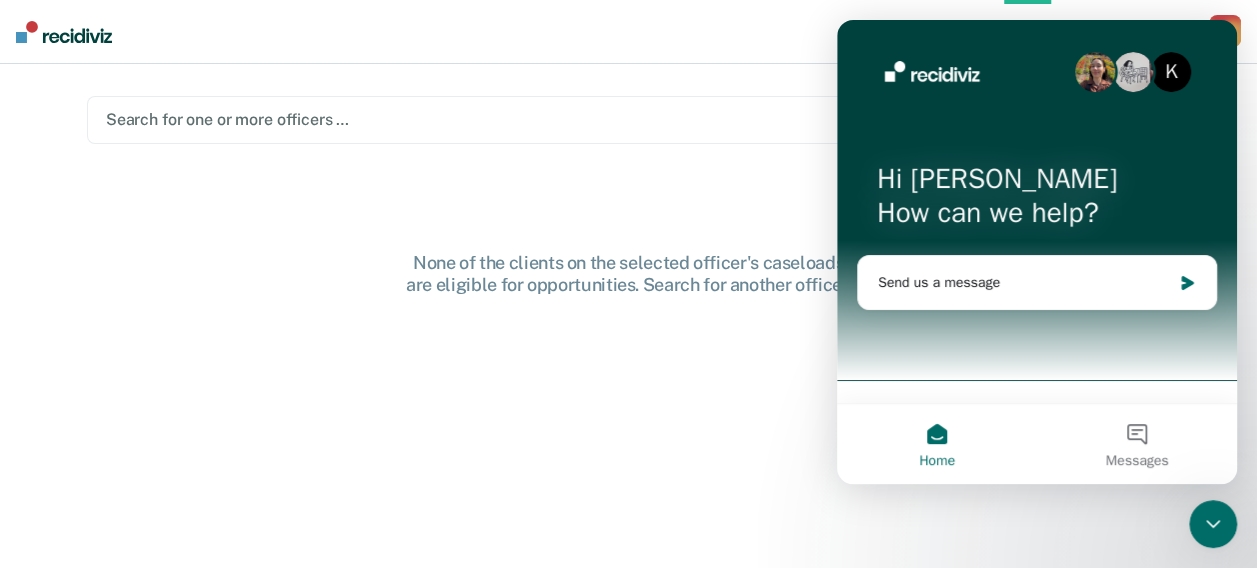 click on "None of the clients on the selected officer's caseloads are eligible for opportunities. Search for another officer." at bounding box center [628, 424] 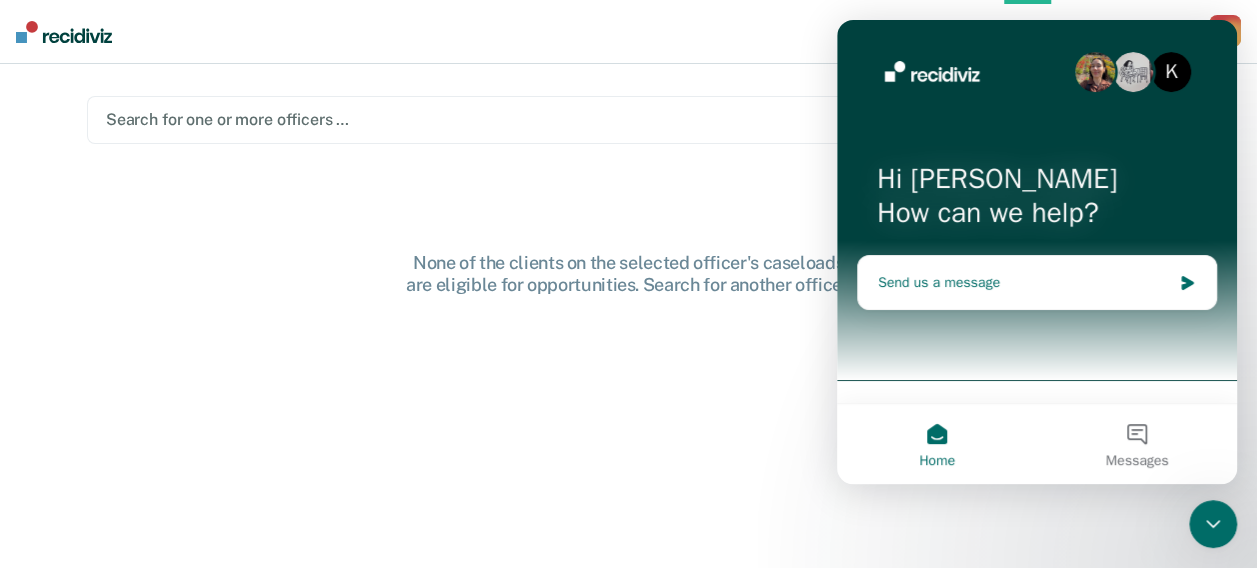 click on "Send us a message" at bounding box center [1024, 282] 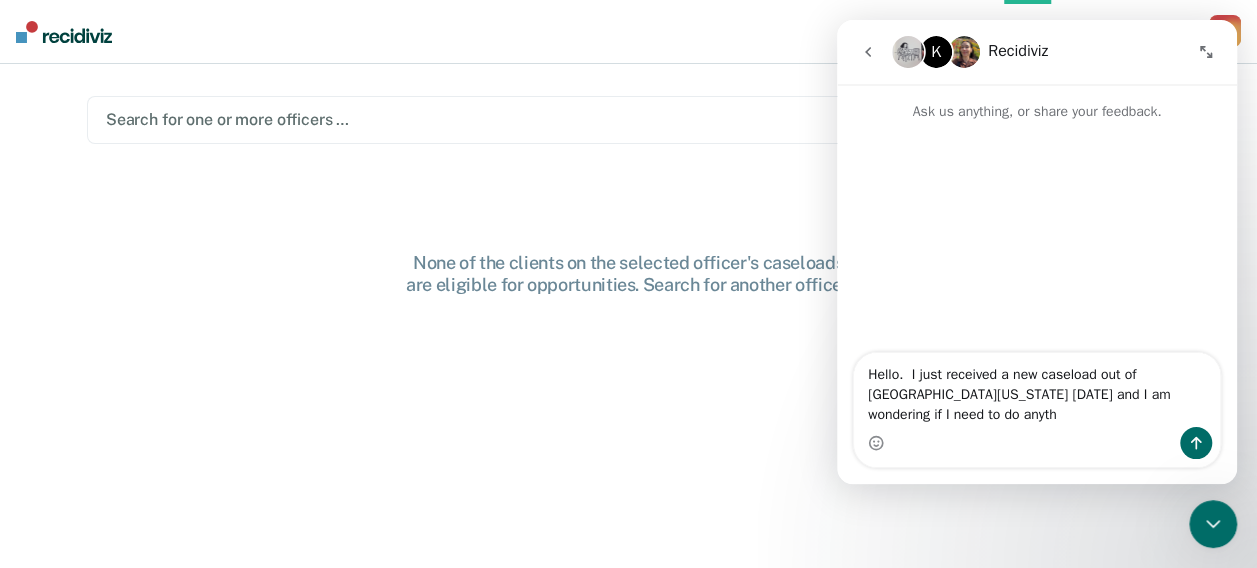 scroll, scrollTop: 0, scrollLeft: 0, axis: both 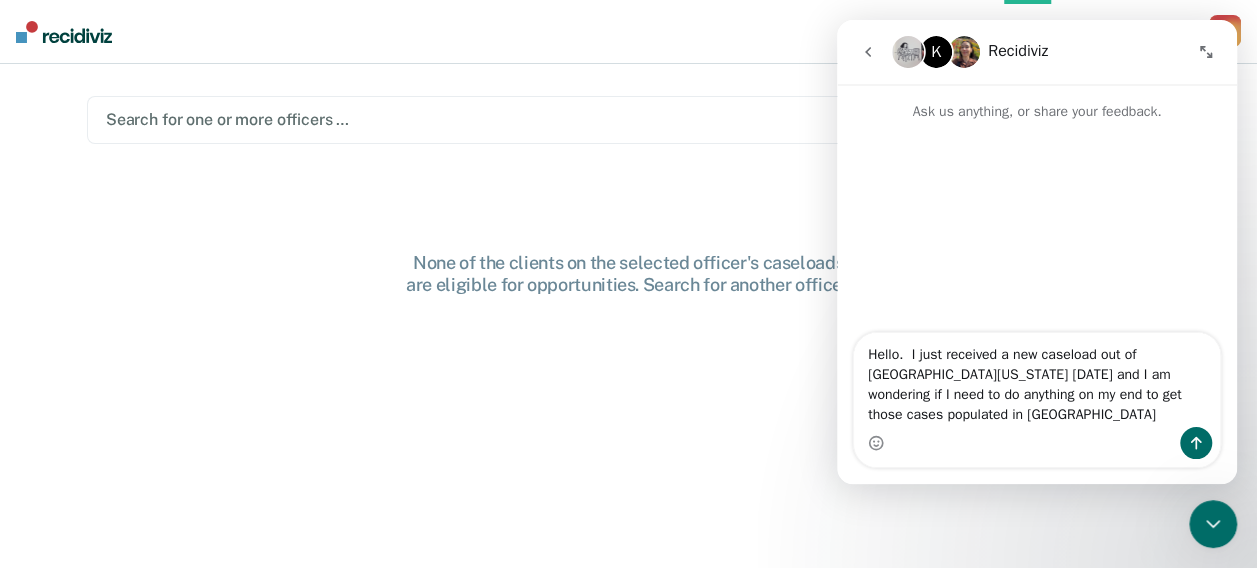 type on "Hello.  I just received a new caseload out of [GEOGRAPHIC_DATA][US_STATE] [DATE] and I am wondering if I need to do anything on my end to get those cases populated in [GEOGRAPHIC_DATA]" 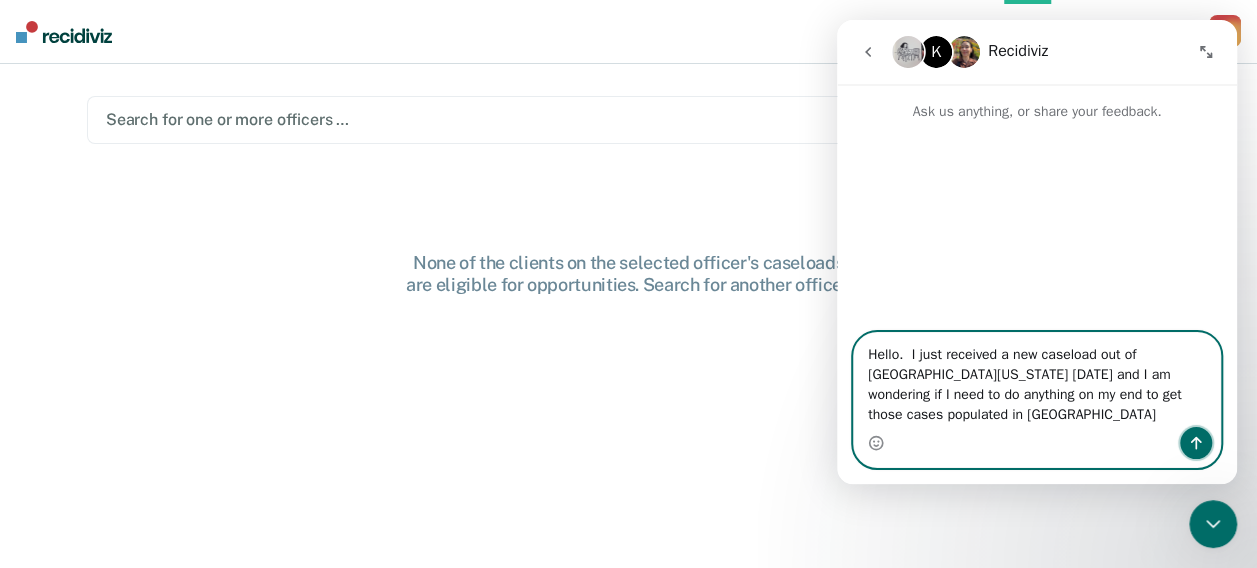 click 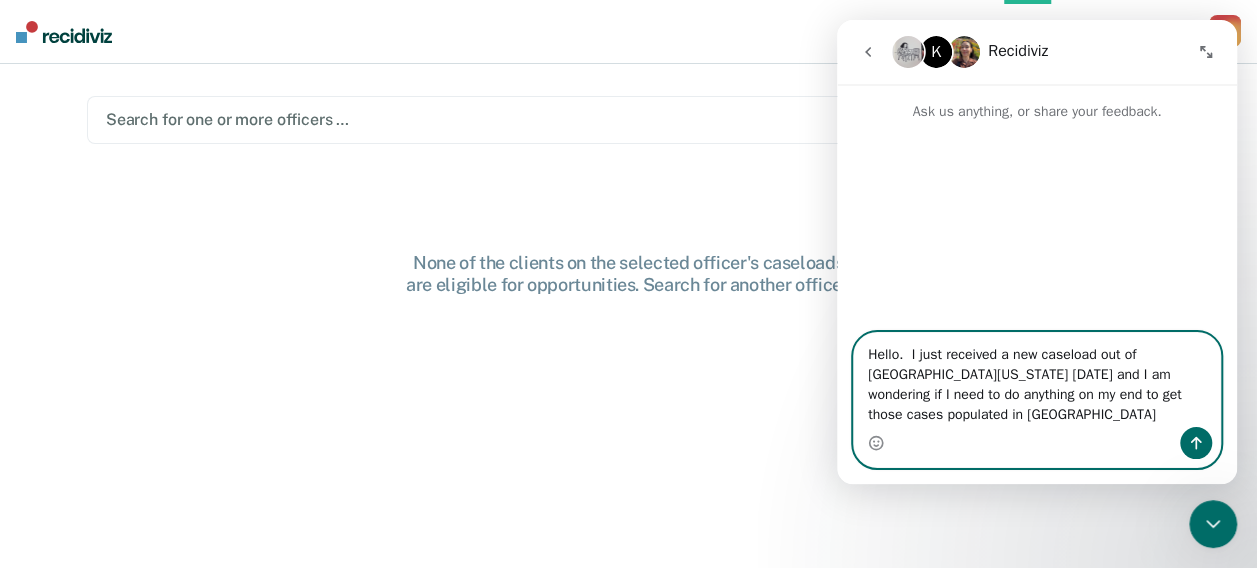 type 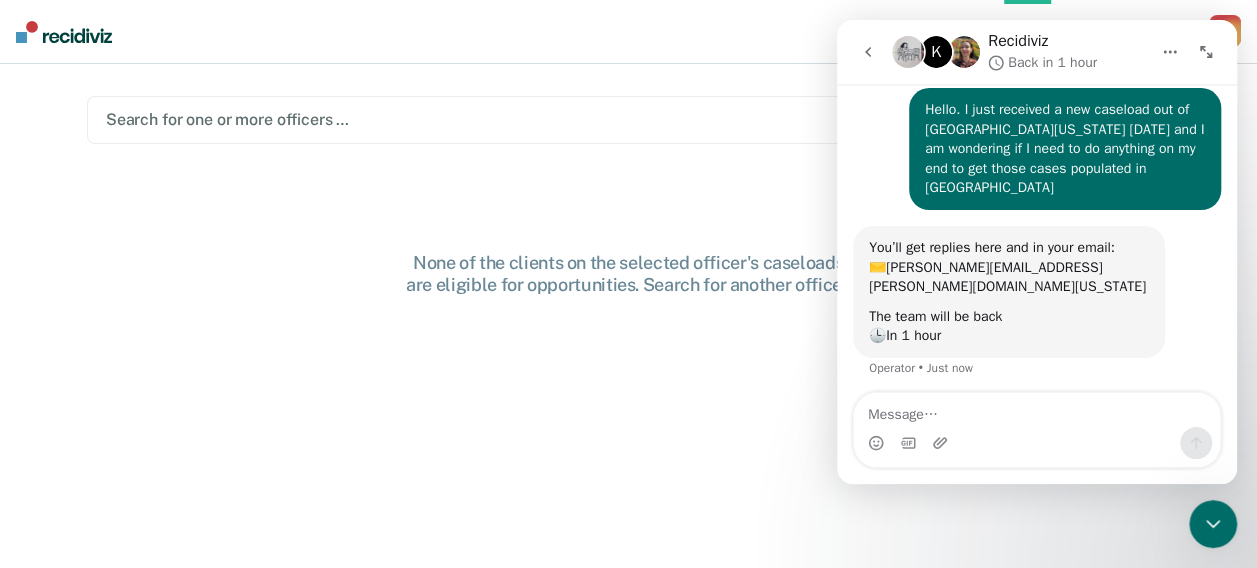 scroll, scrollTop: 80, scrollLeft: 0, axis: vertical 